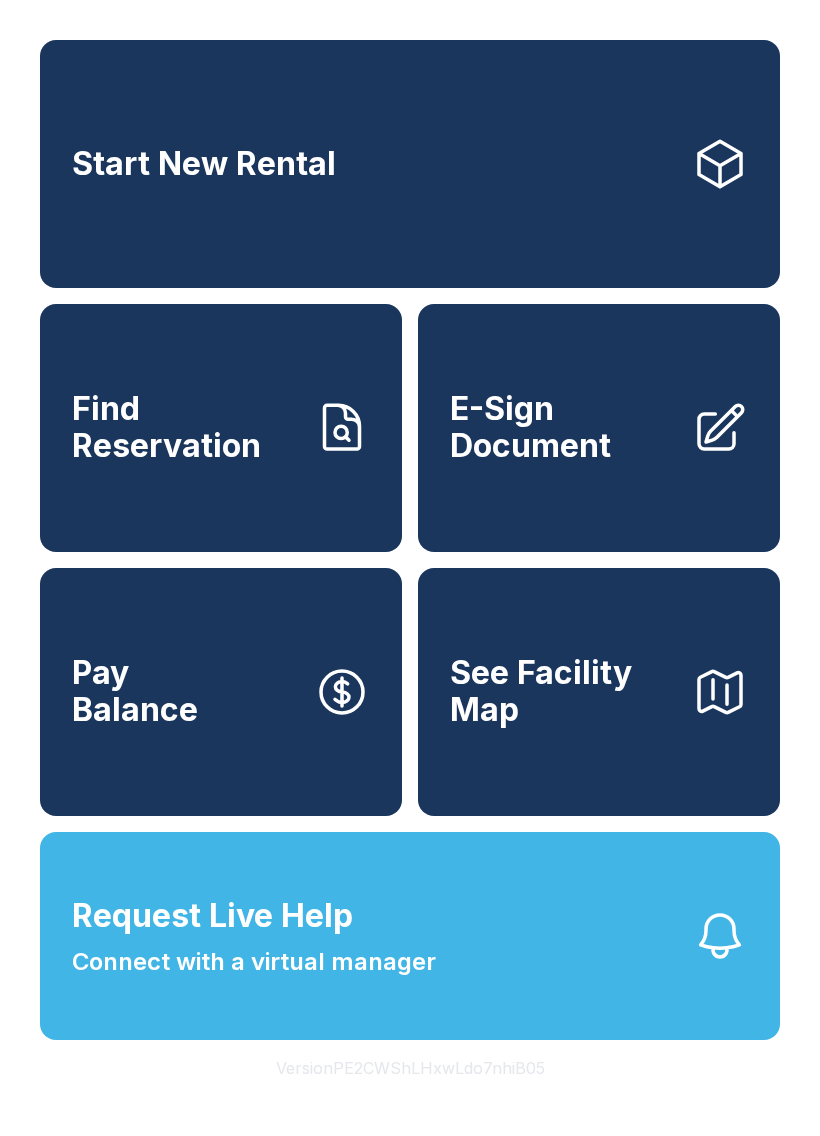 scroll, scrollTop: 0, scrollLeft: 0, axis: both 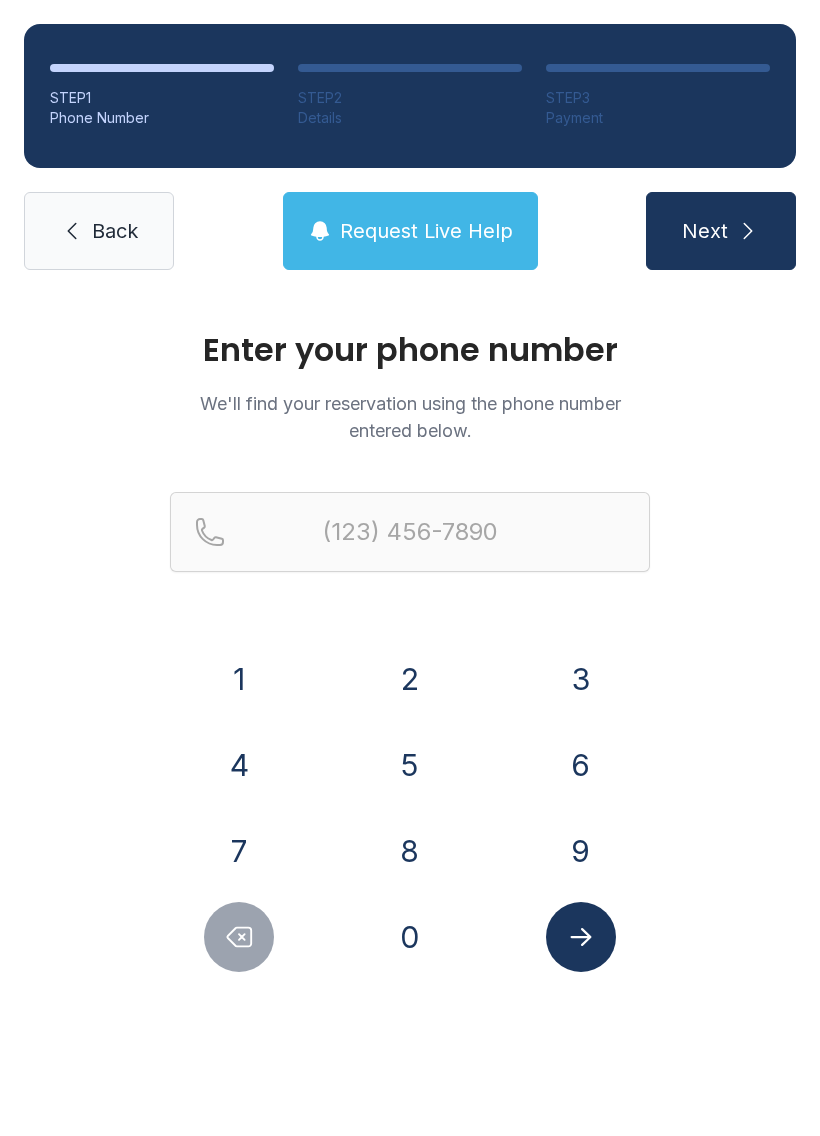 click on "7" at bounding box center [239, 851] 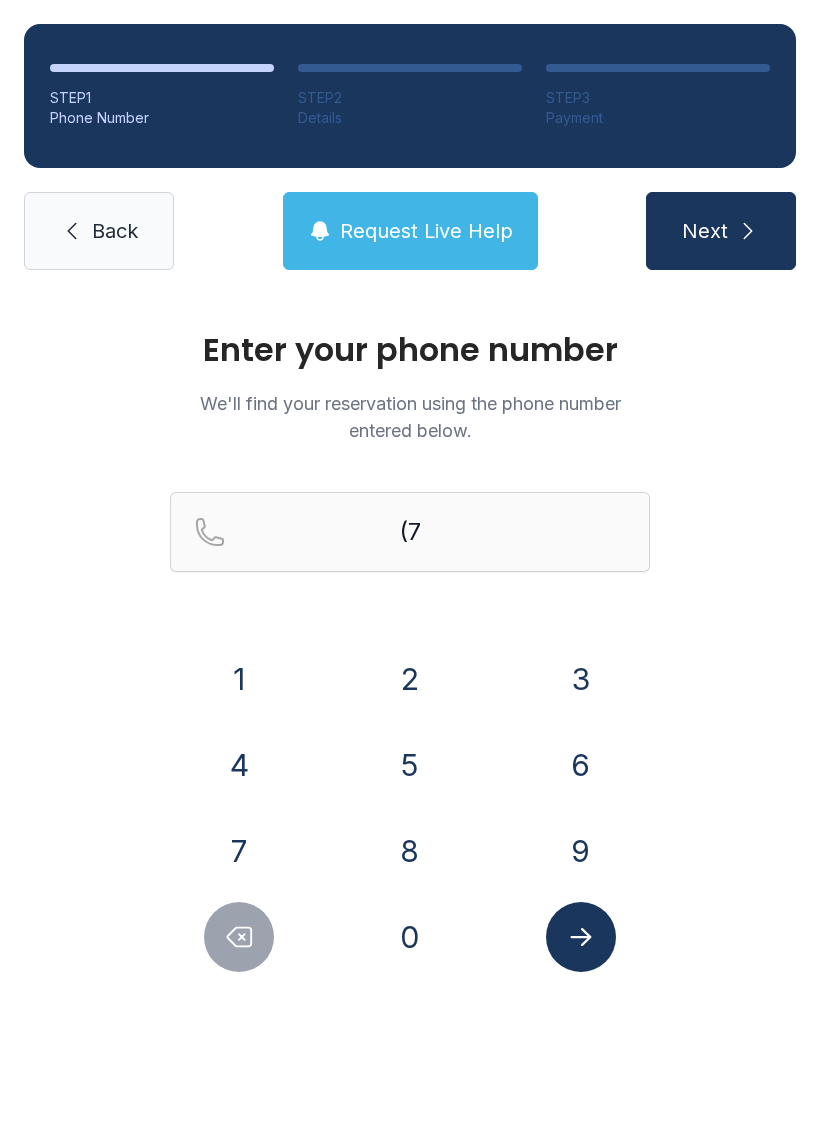click on "2" at bounding box center (410, 679) 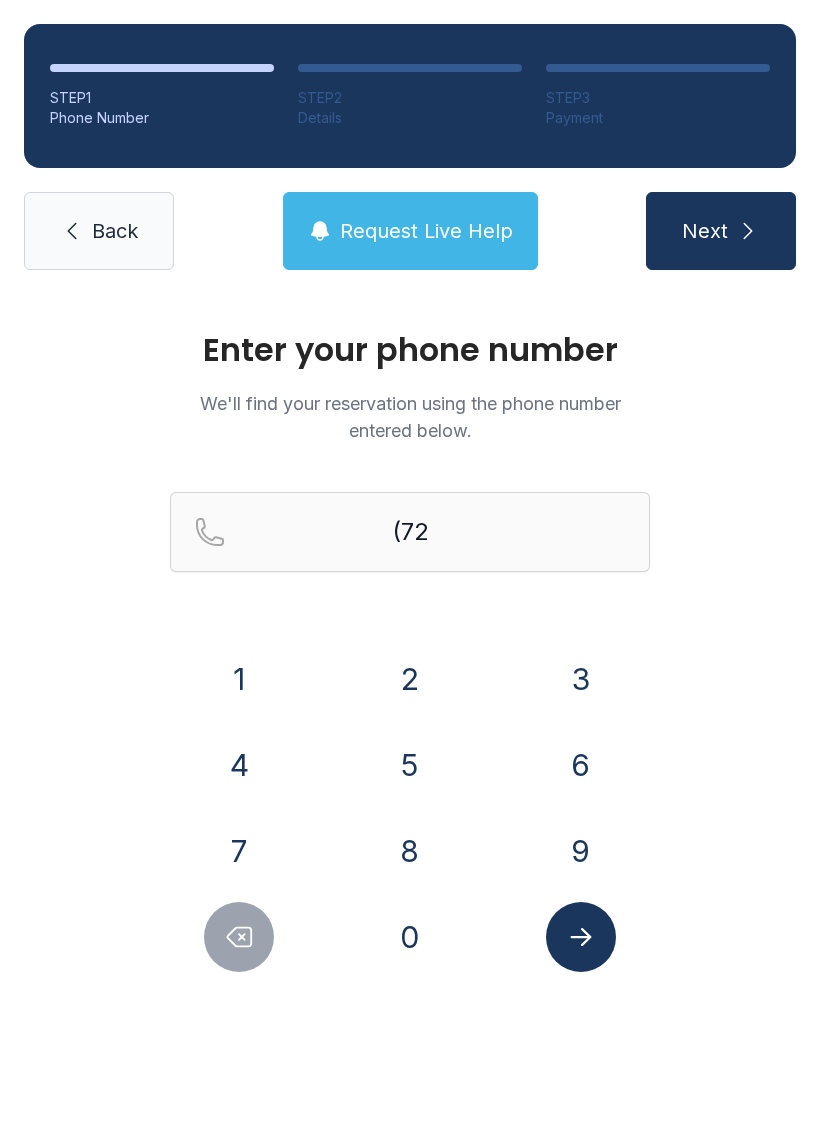 click on "7" at bounding box center (239, 851) 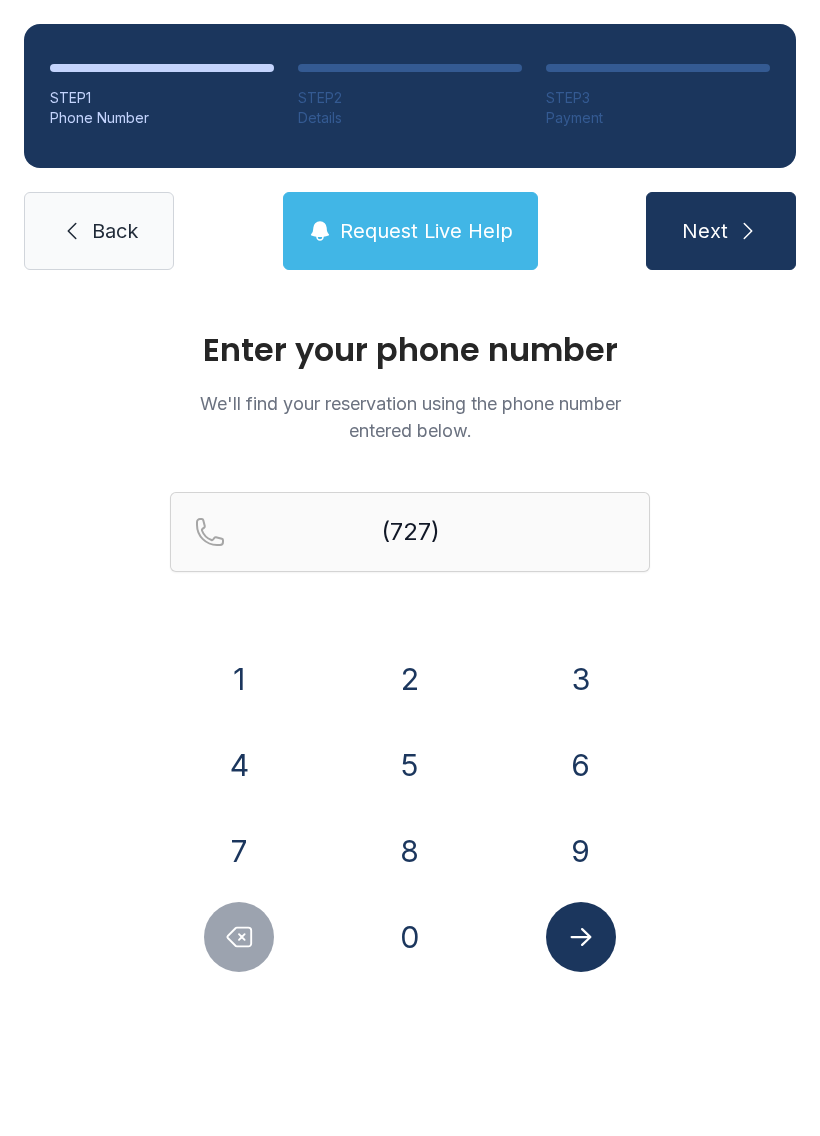 click on "2" at bounding box center [410, 679] 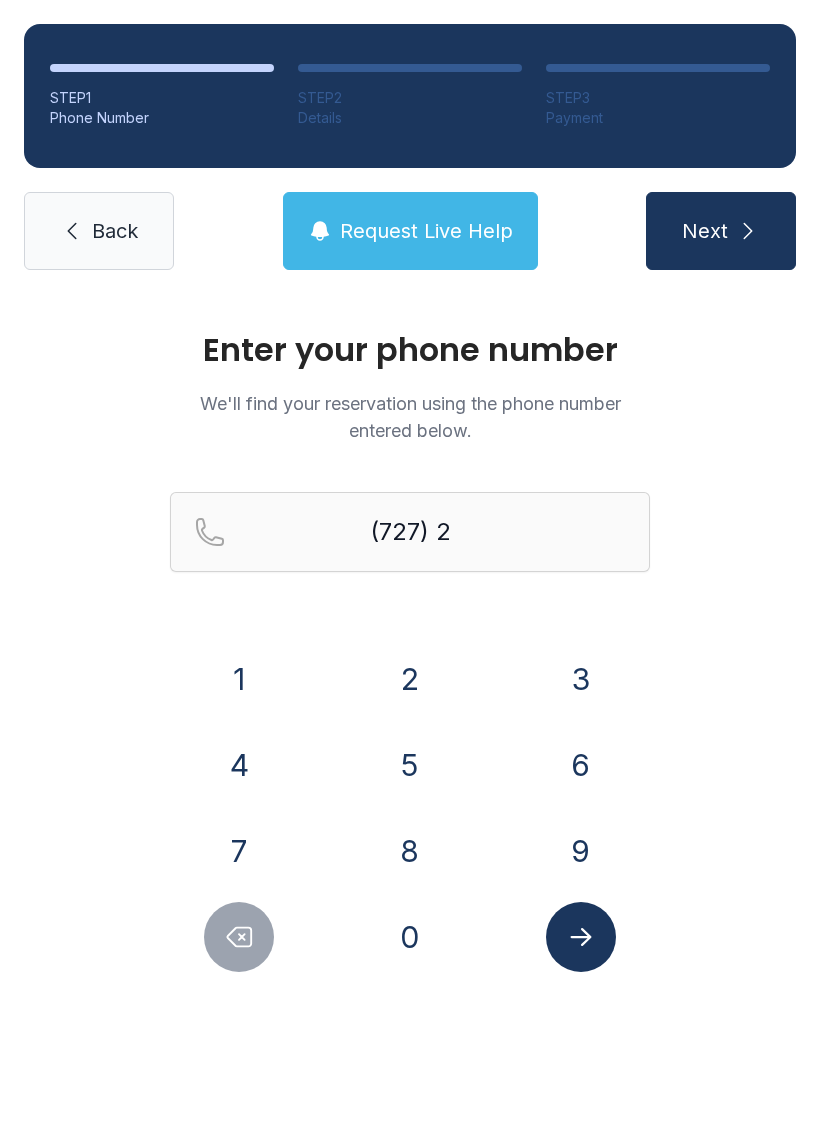 click on "4" at bounding box center (239, 765) 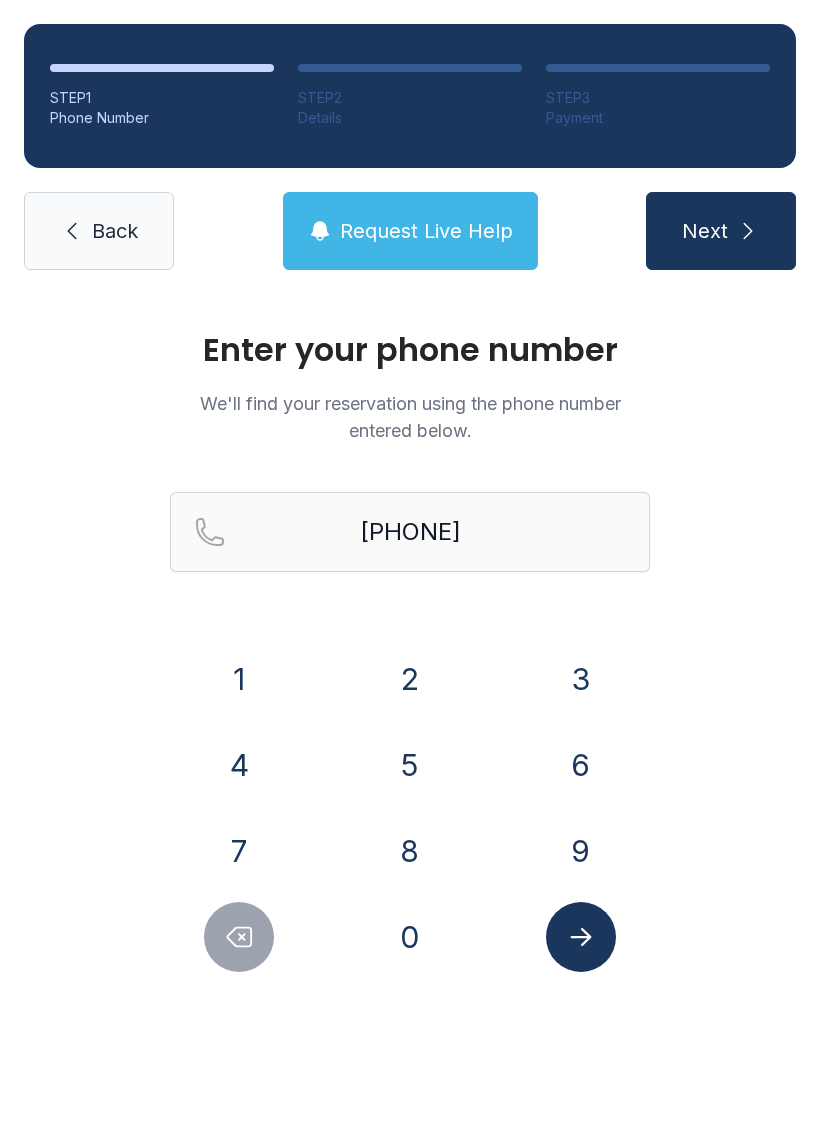click on "7" at bounding box center (239, 851) 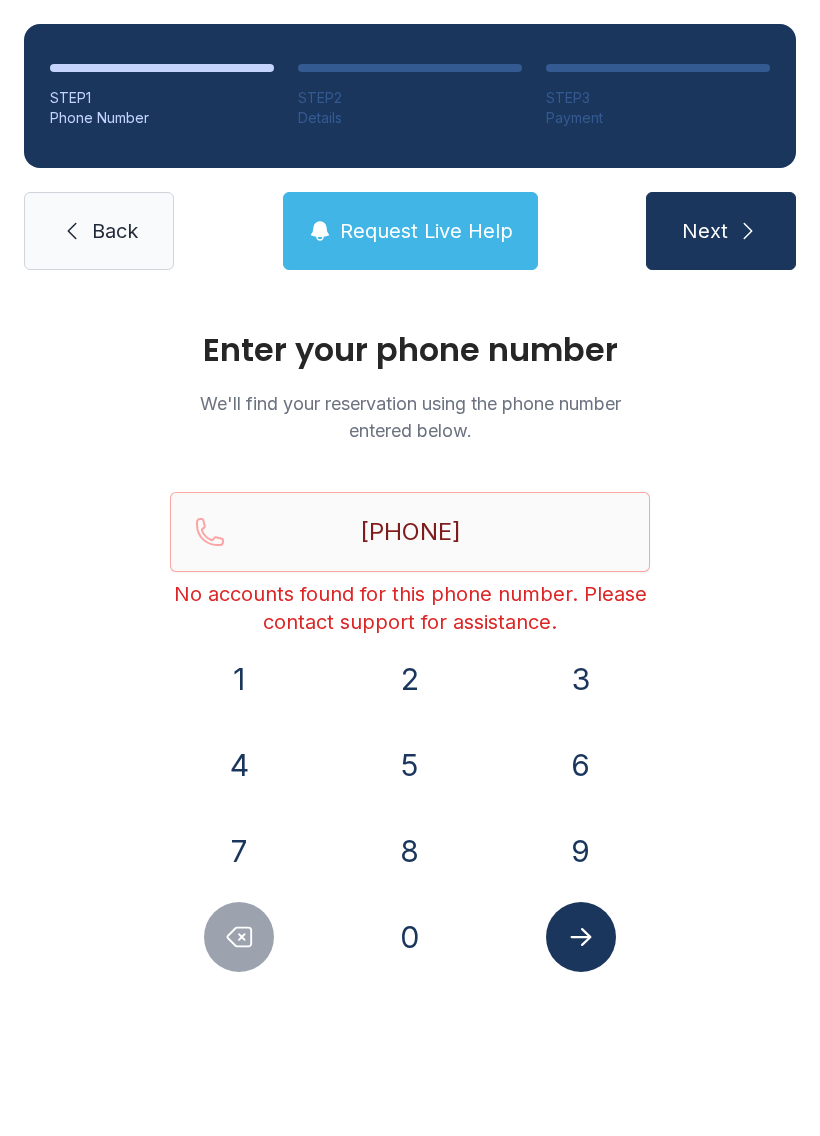 click on "Request Live Help" at bounding box center [426, 231] 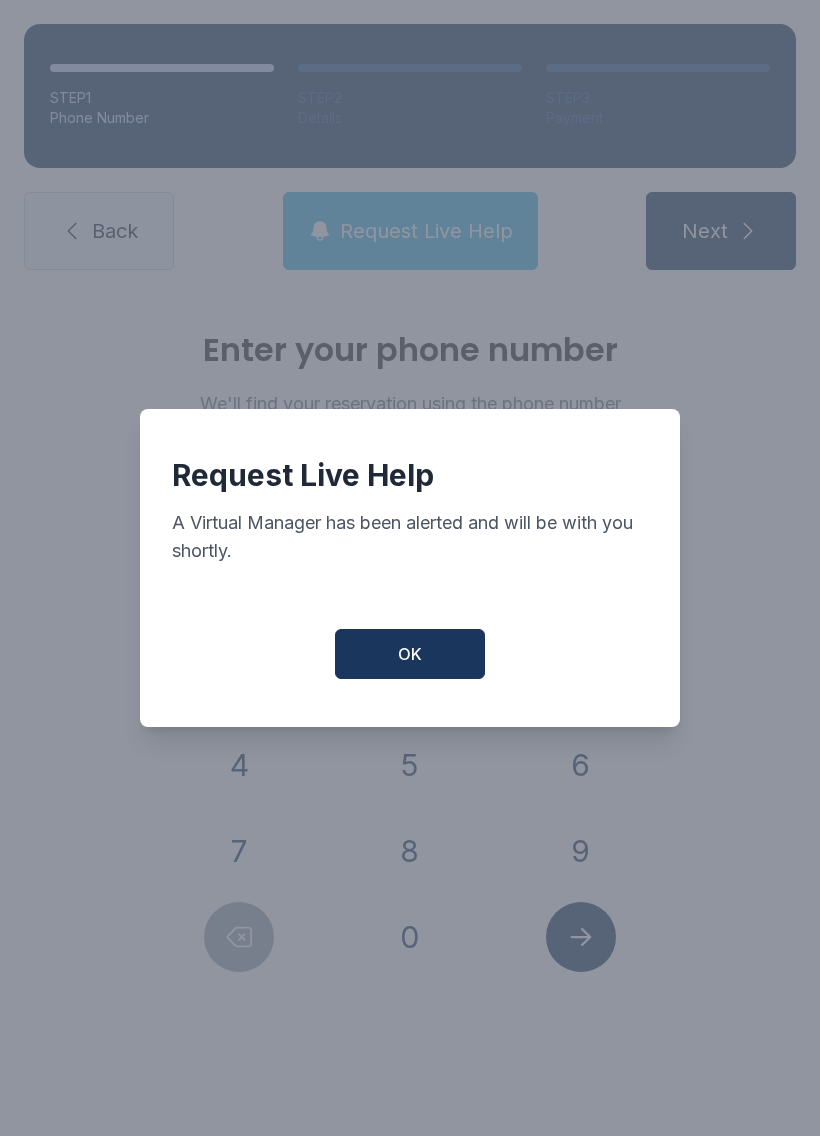click on "OK" at bounding box center [410, 654] 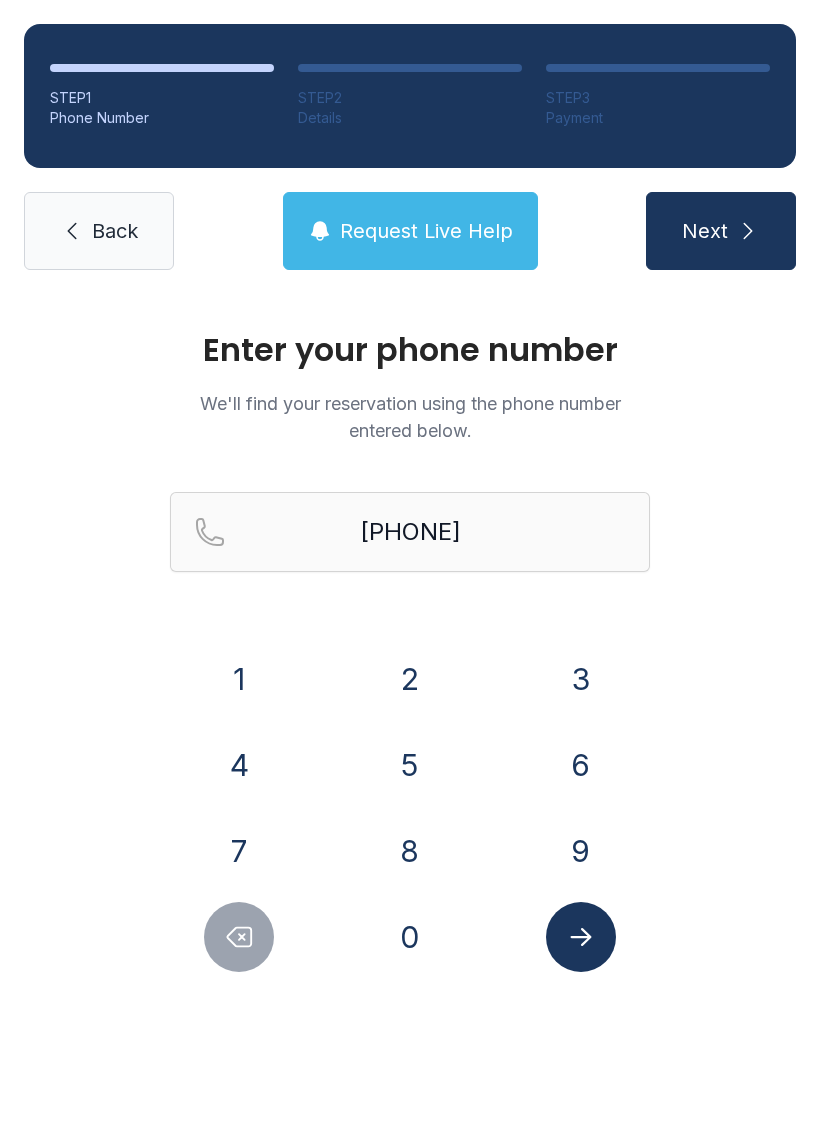 click at bounding box center (239, 937) 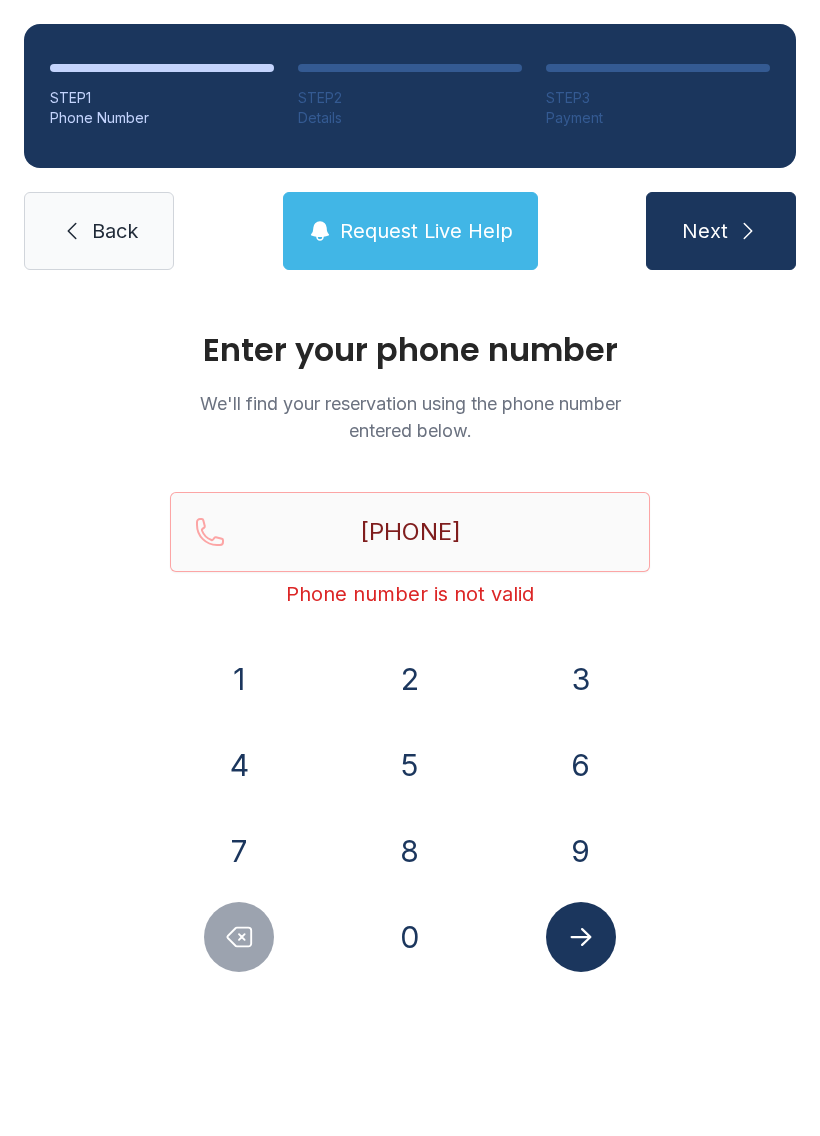 click at bounding box center [239, 937] 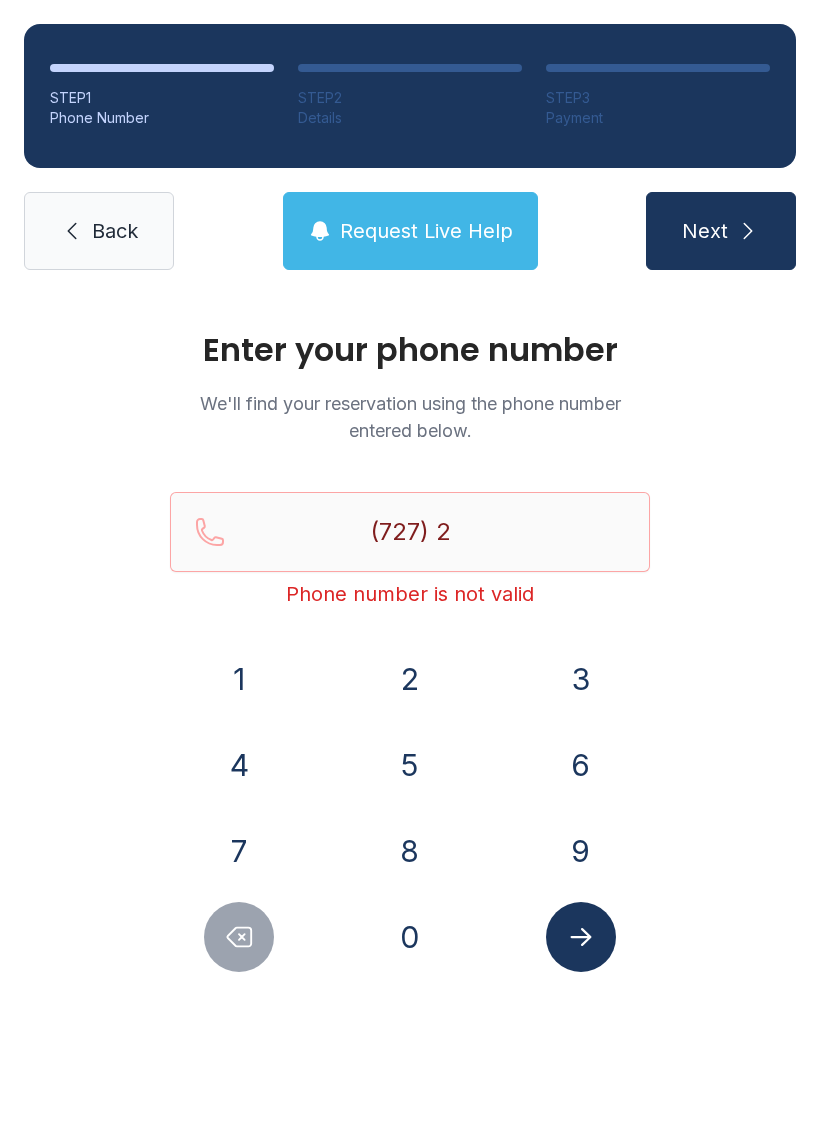 click at bounding box center (239, 937) 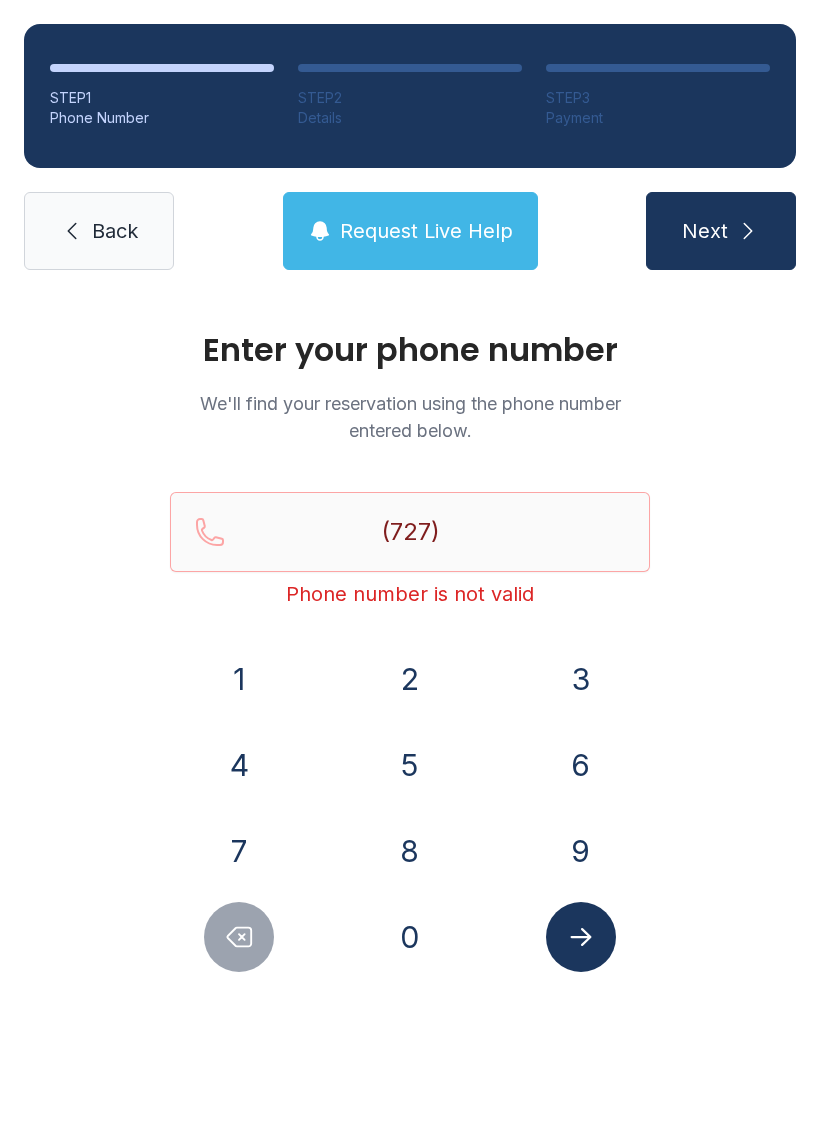 click on "Enter your phone number We'll find your reservation using the phone number entered below. [PHONE] Phone number is not valid 1 2 3 4 5 6 7 8 9 0" at bounding box center [410, 673] 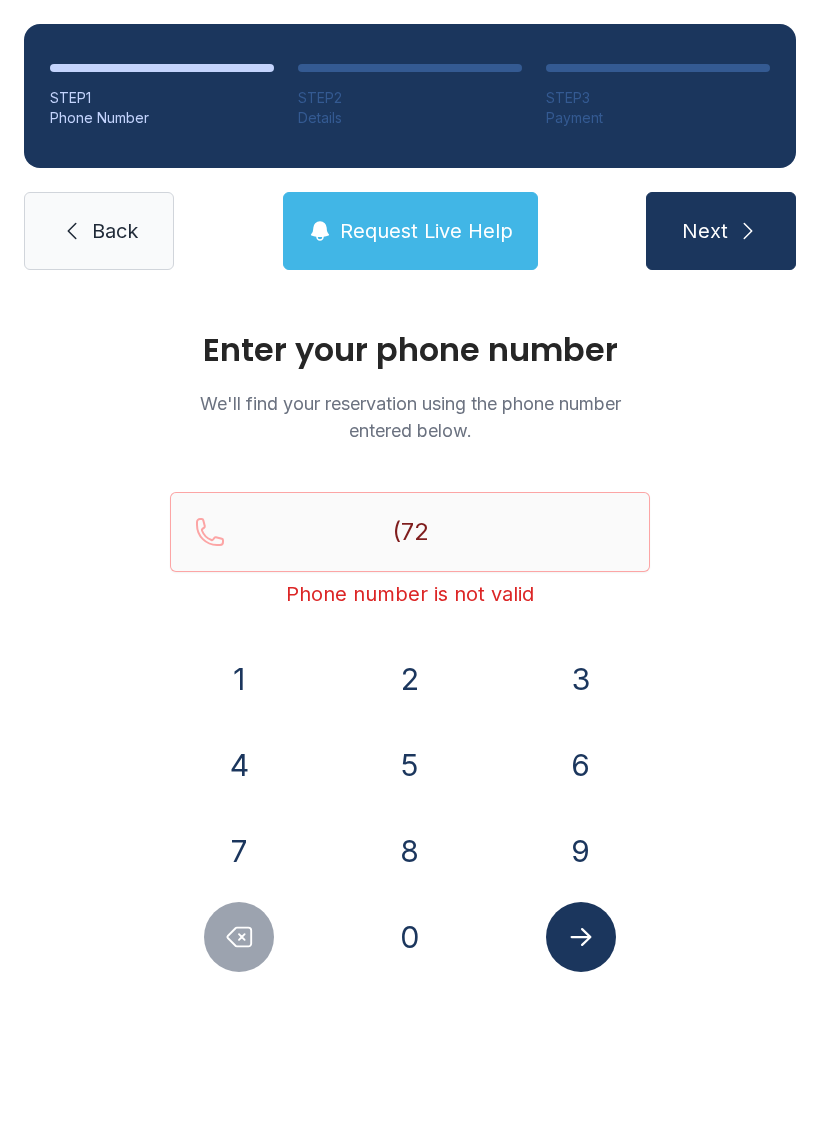 click at bounding box center [239, 937] 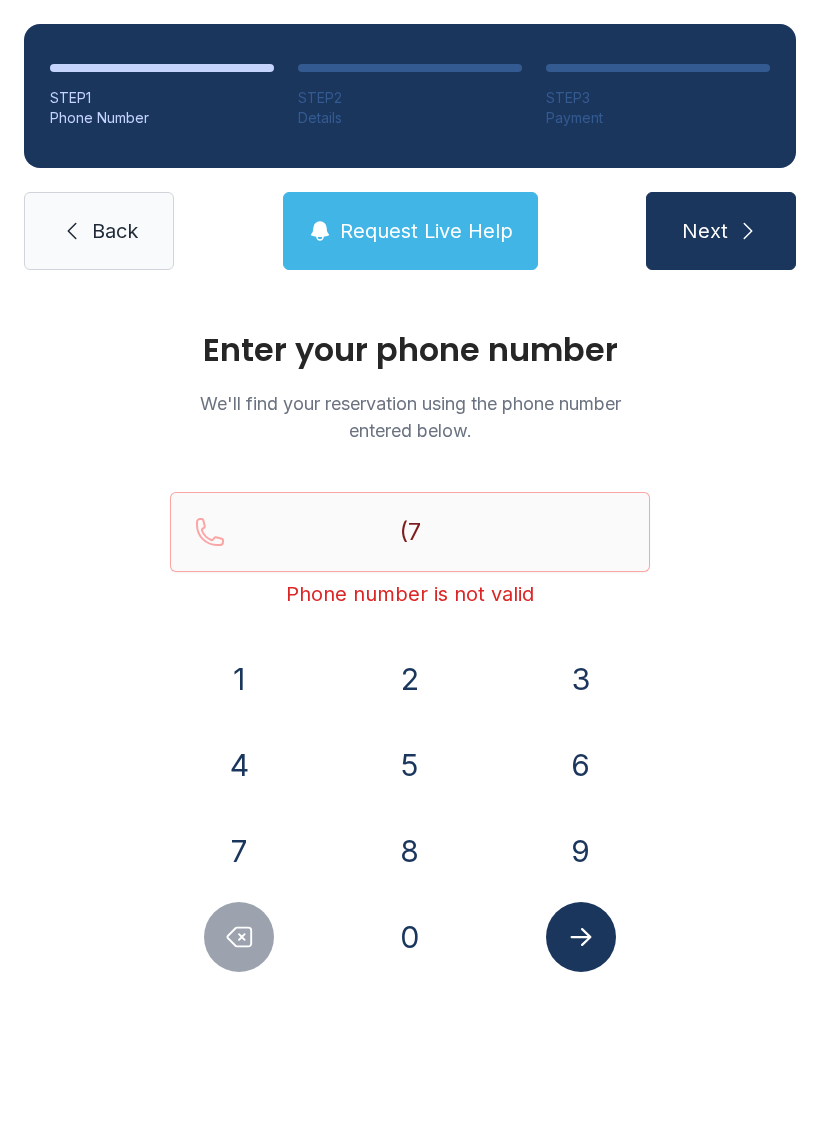 click 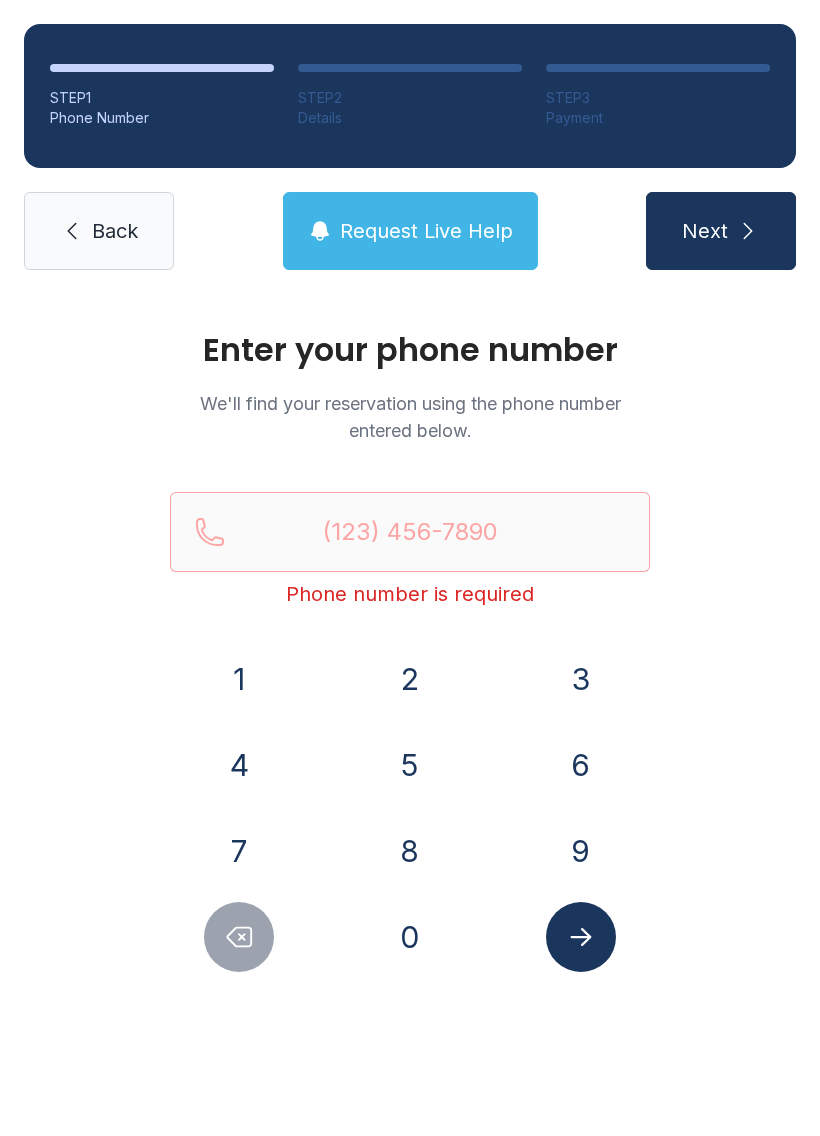 click 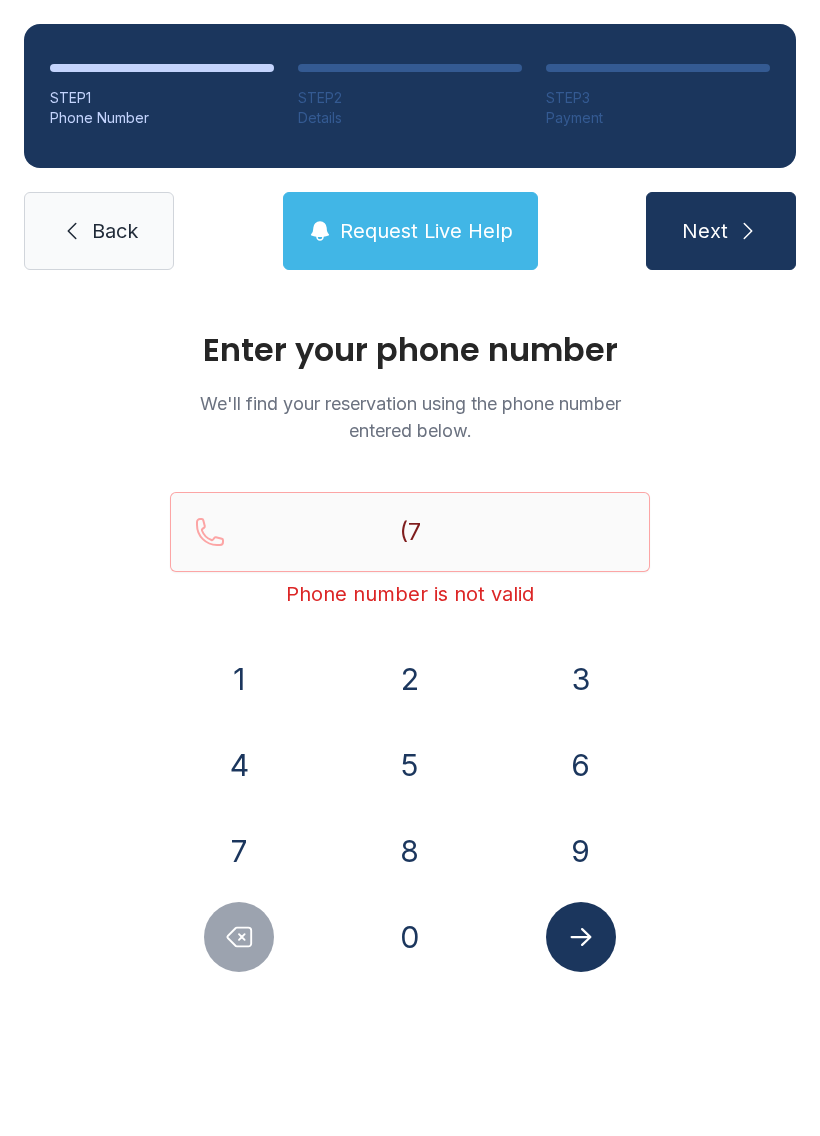 click on "2" at bounding box center [410, 679] 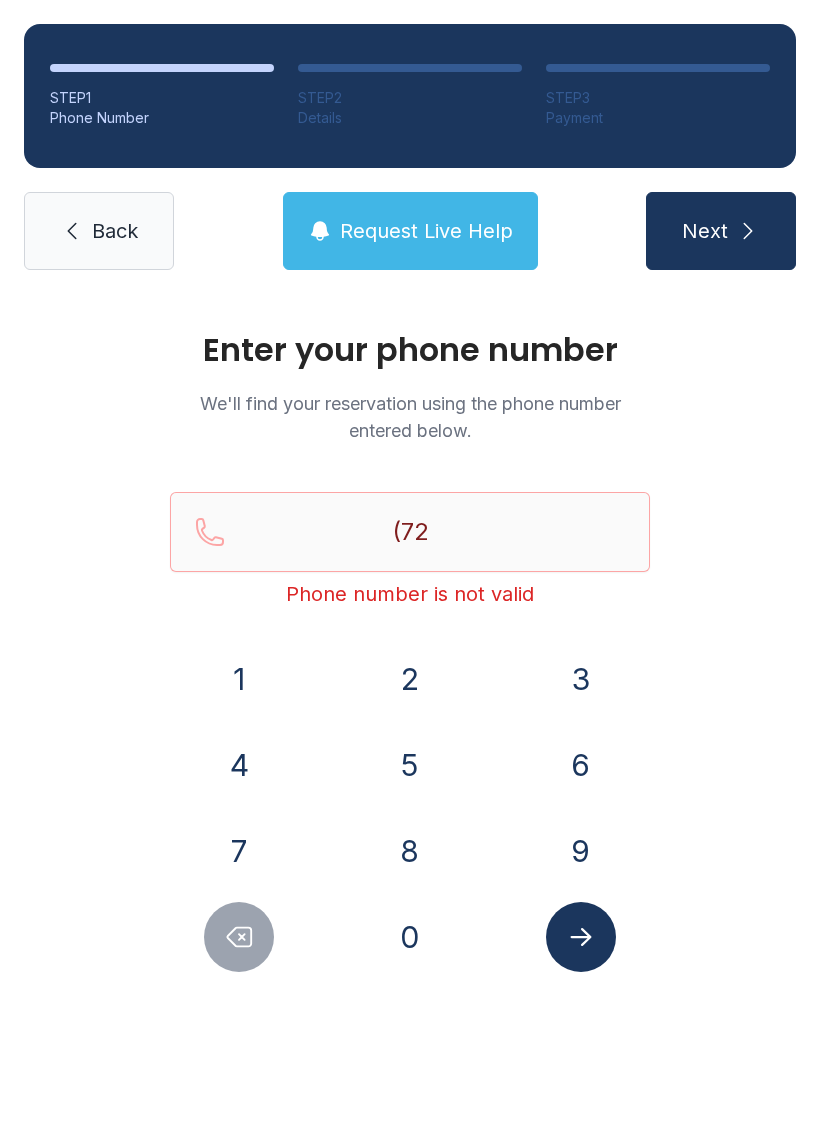 click on "7" at bounding box center [239, 851] 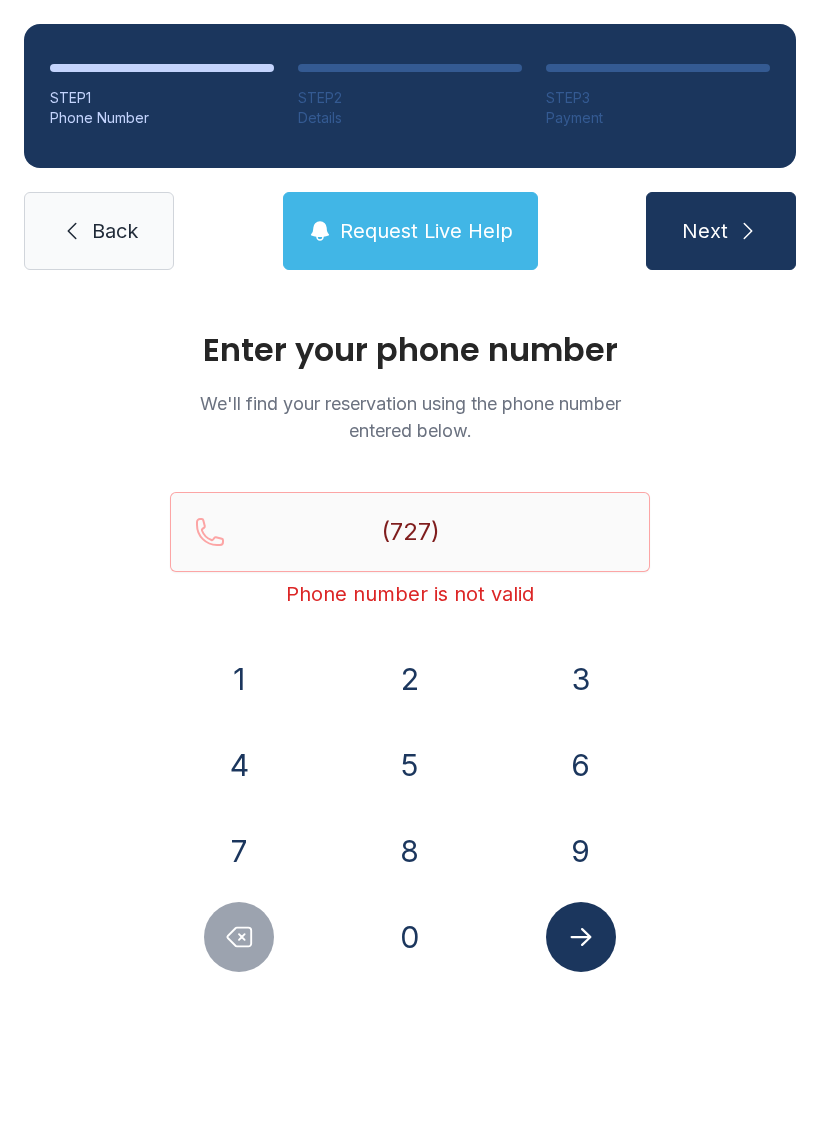 click on "6" at bounding box center (581, 765) 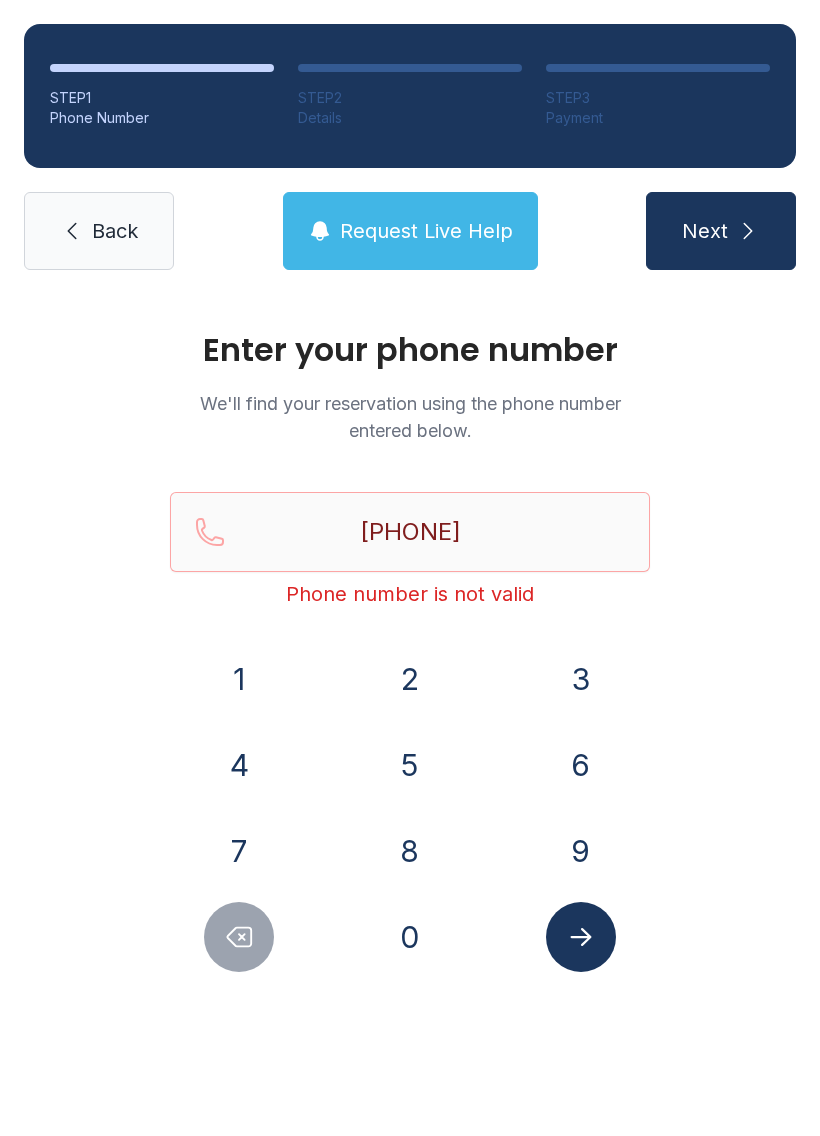 click on "4" at bounding box center [239, 765] 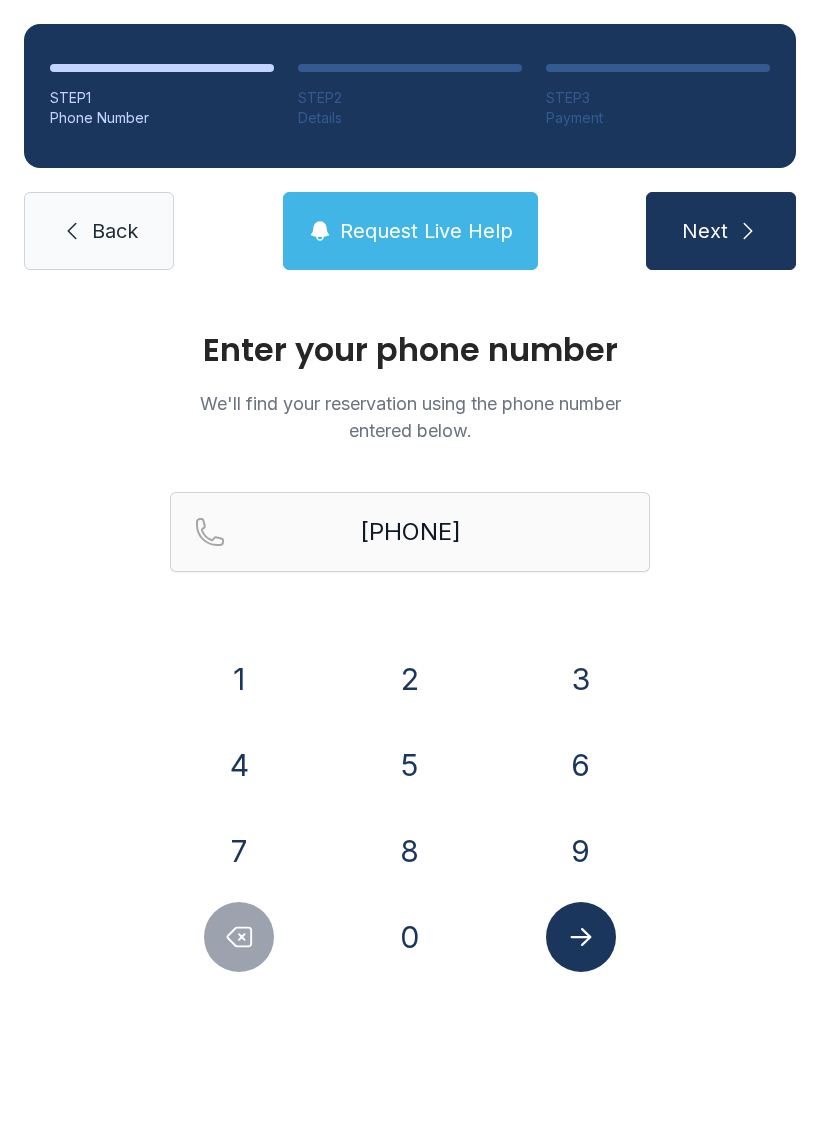 click 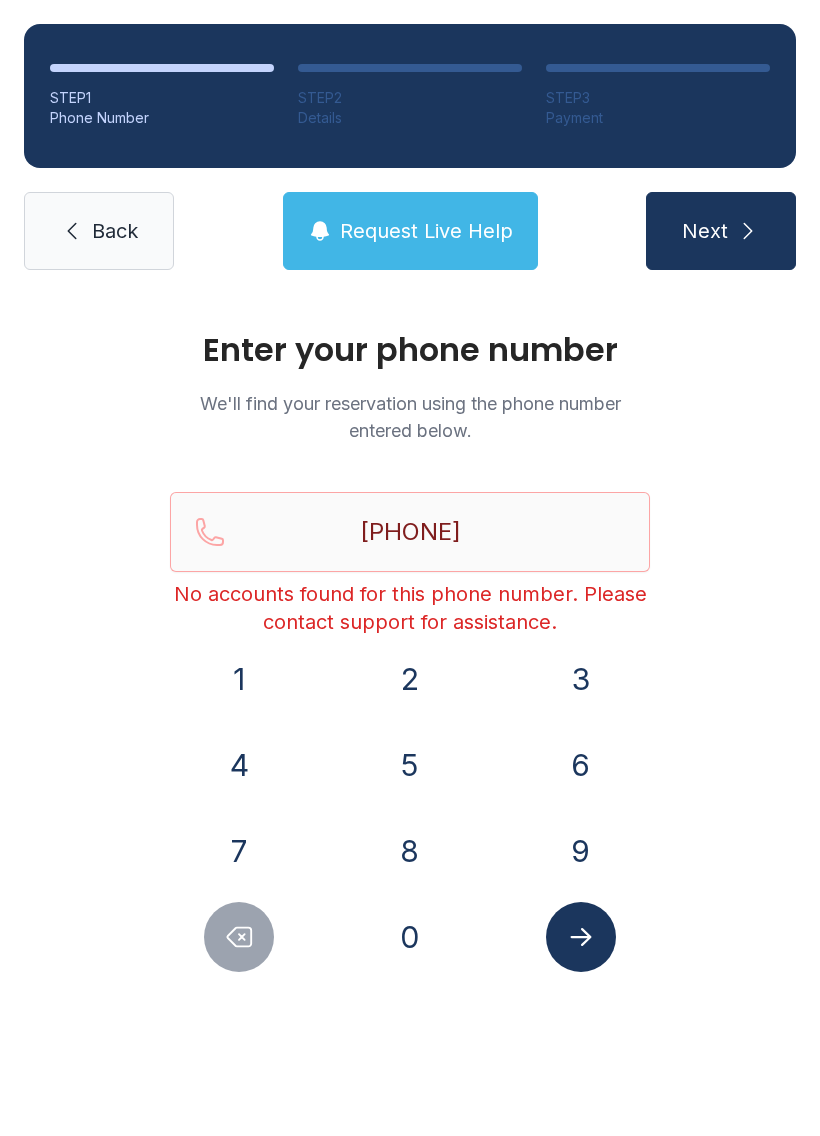 click 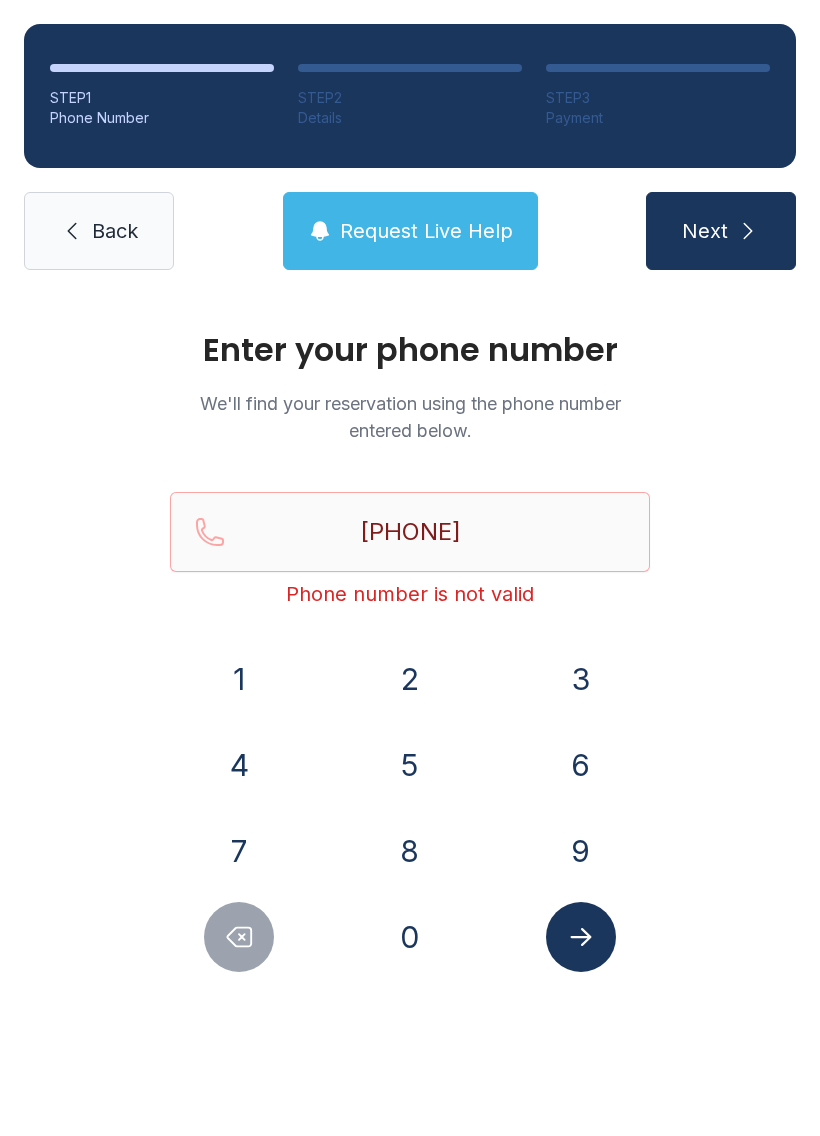 click 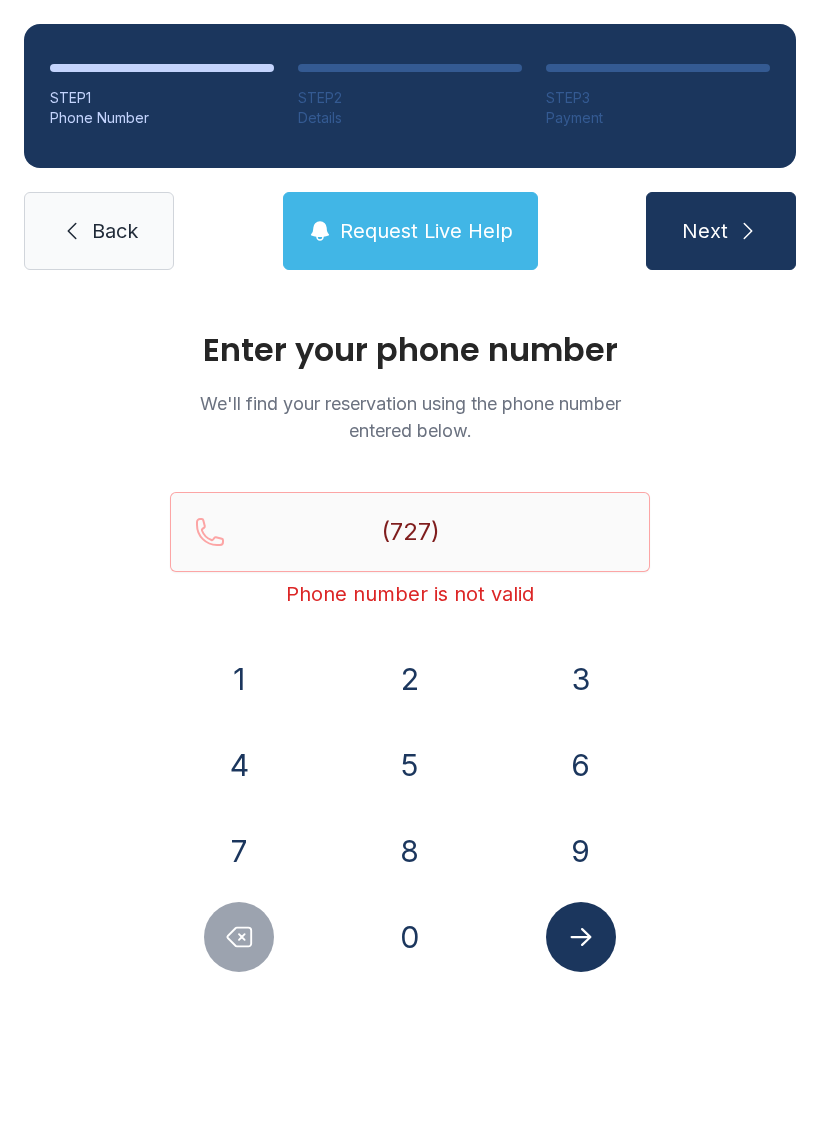 click 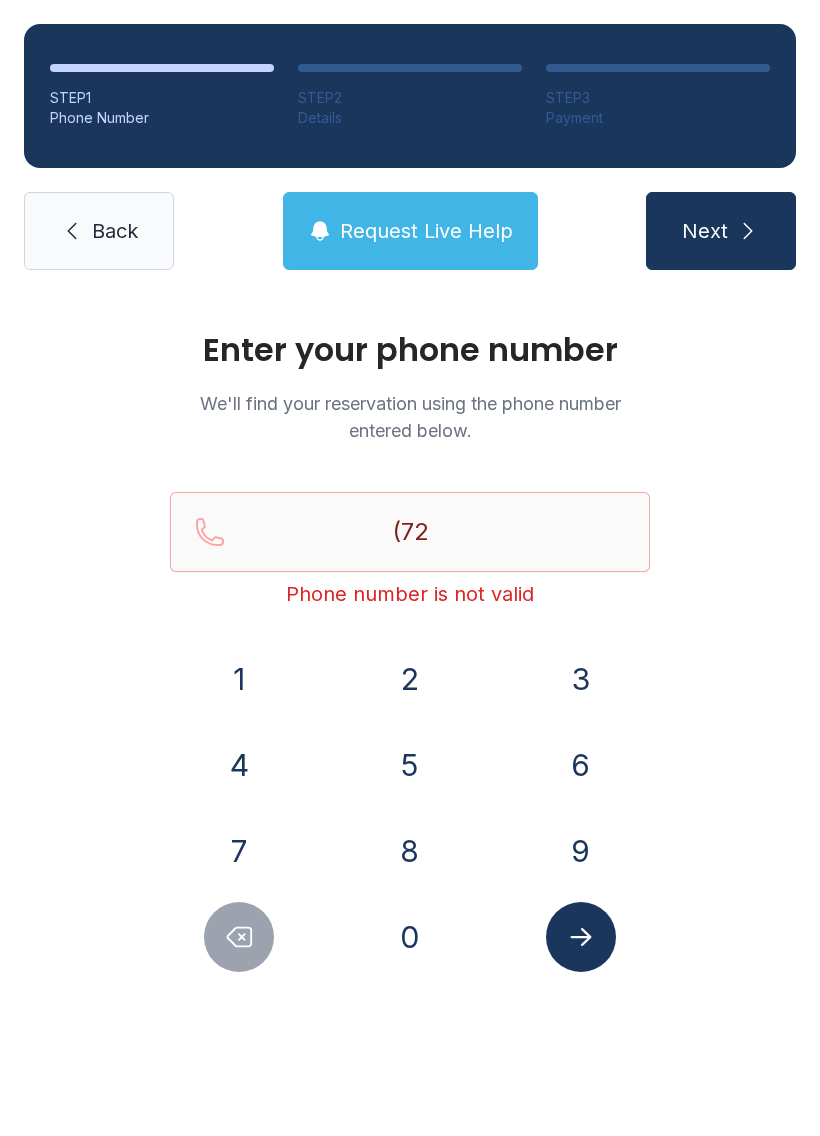 click 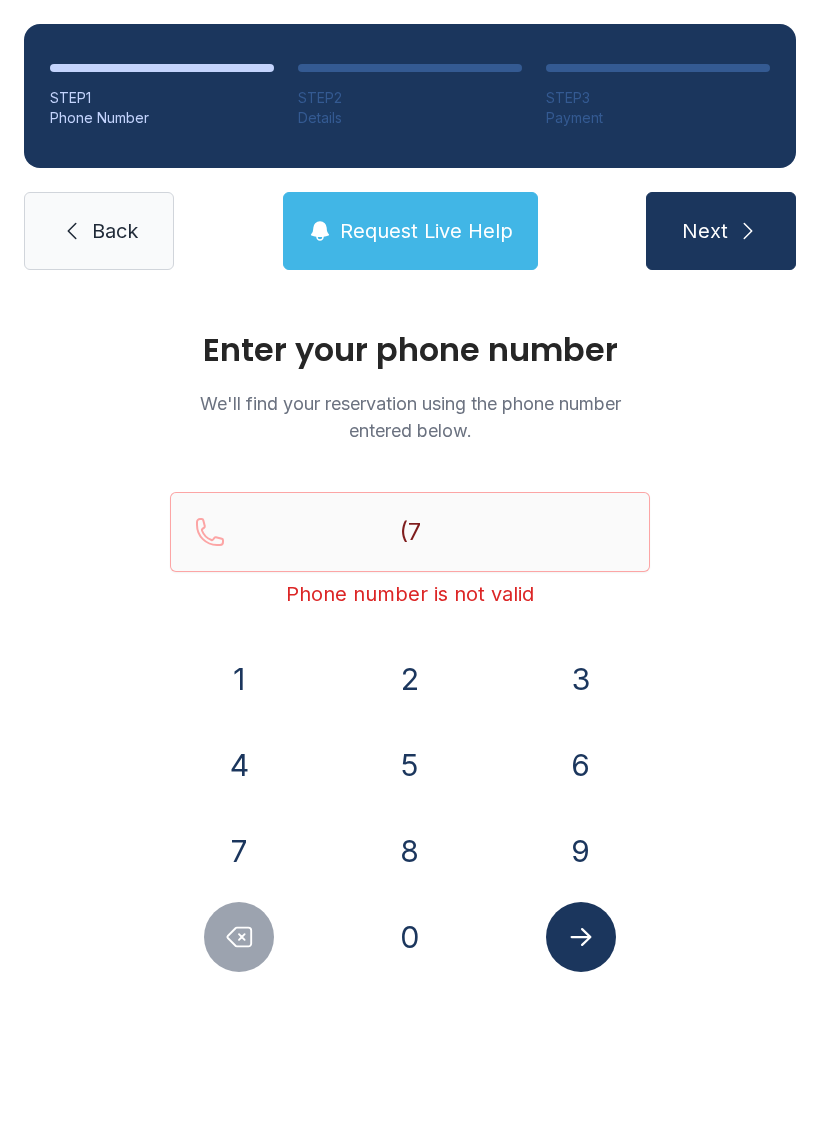 click 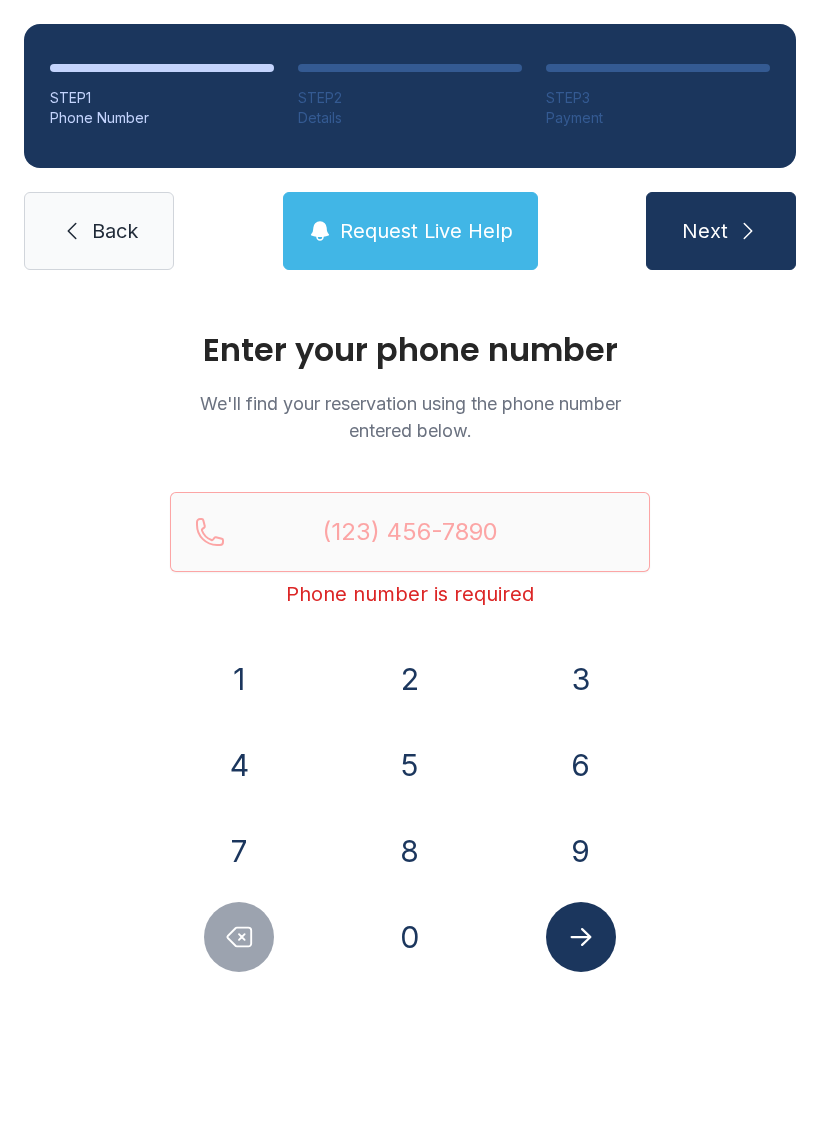 click at bounding box center [239, 937] 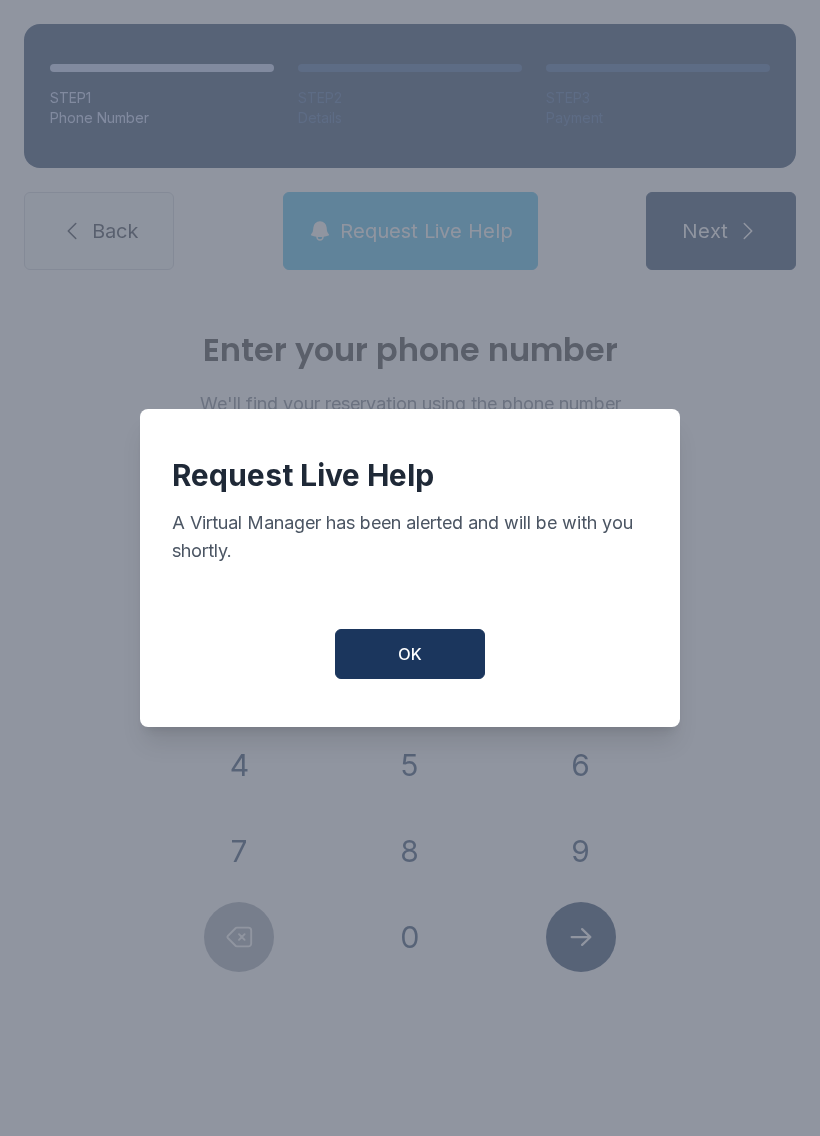 click on "OK" at bounding box center [410, 654] 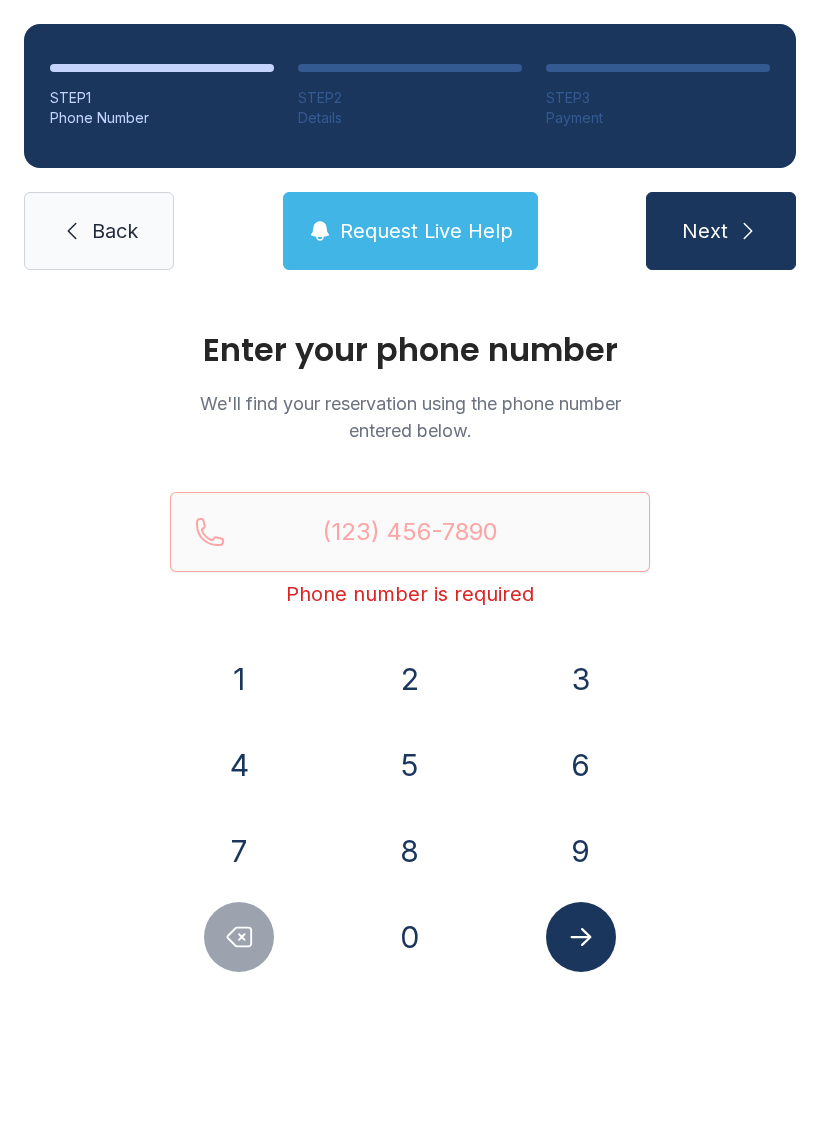 click at bounding box center [239, 937] 